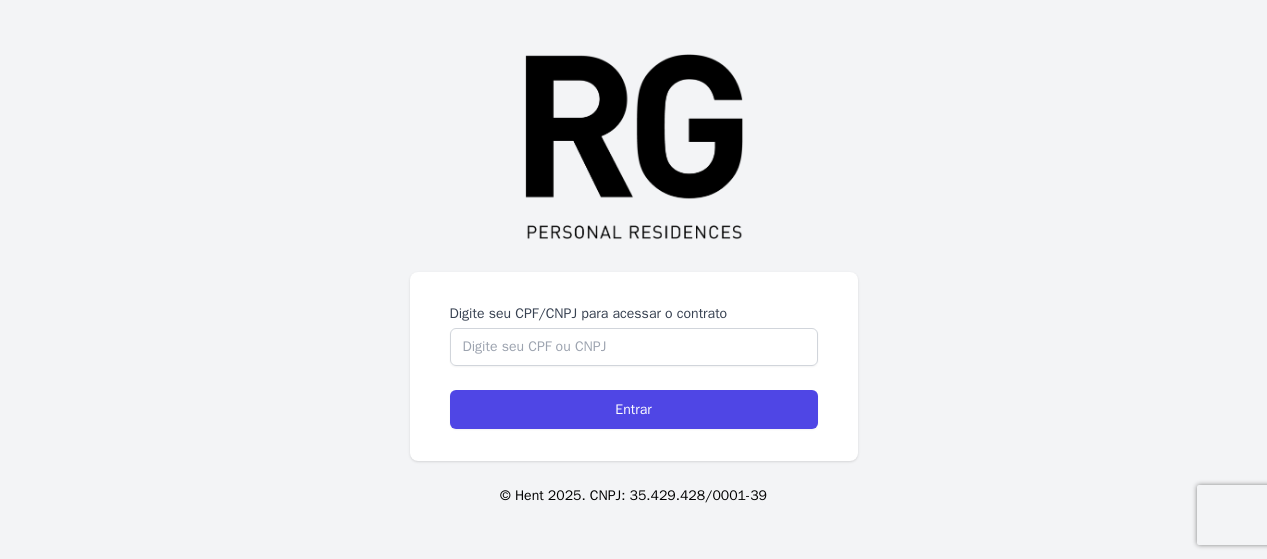 scroll, scrollTop: 0, scrollLeft: 0, axis: both 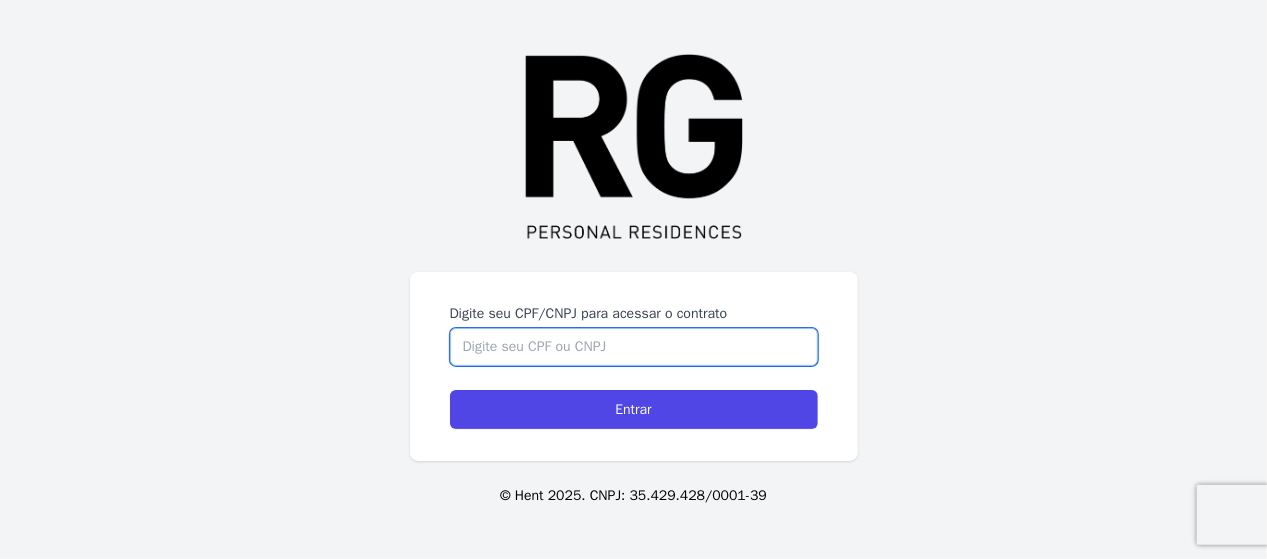 click on "Digite seu CPF/CNPJ para acessar o contrato" at bounding box center [634, 347] 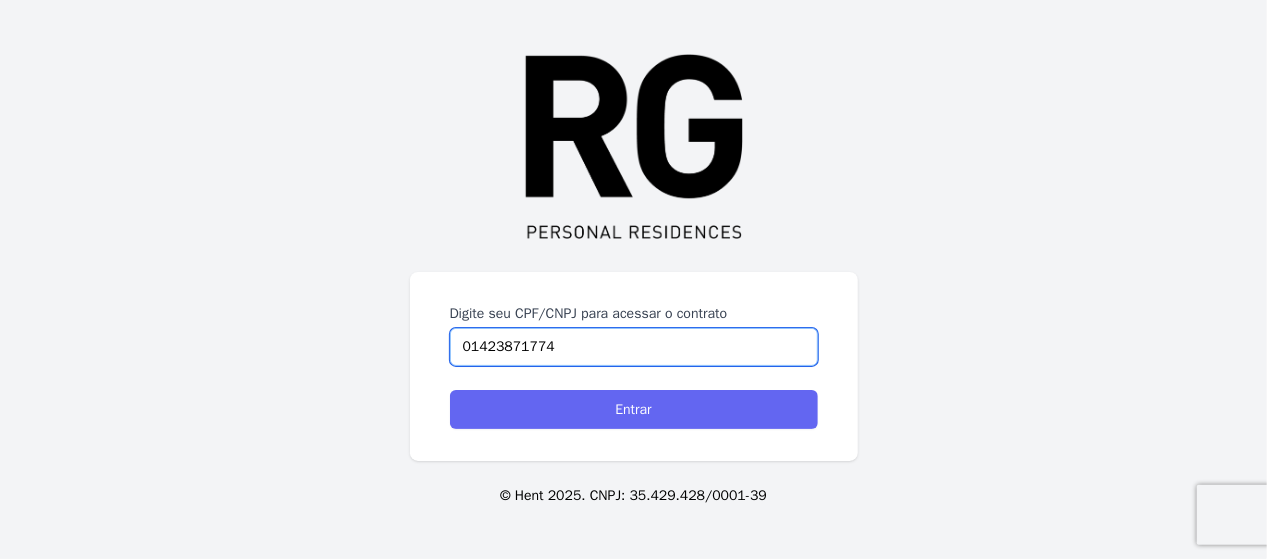 type on "01423871774" 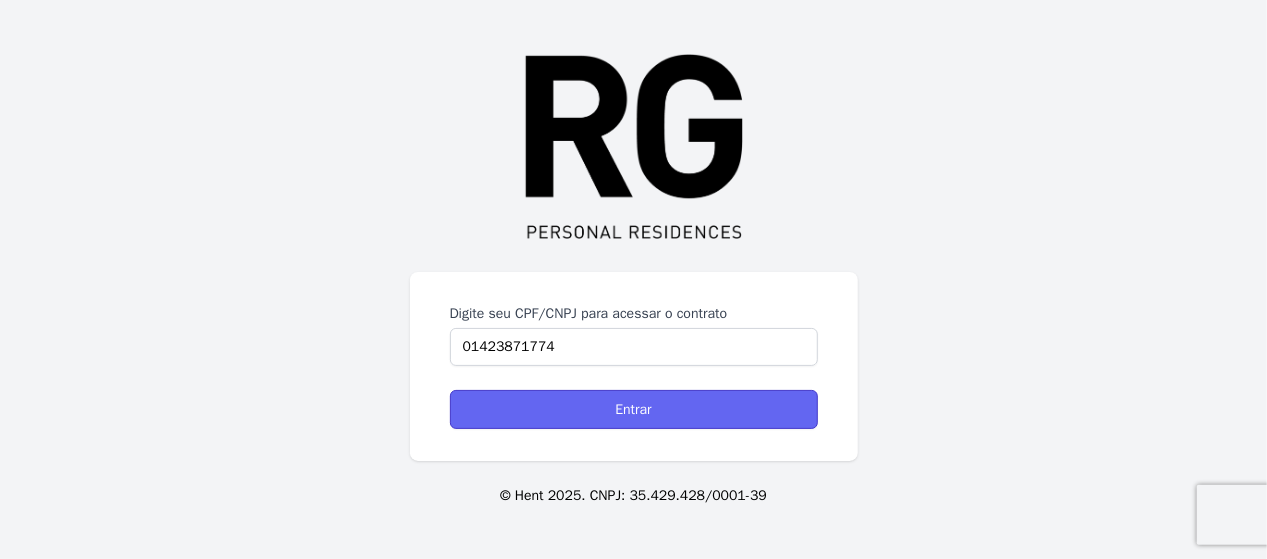 click on "Entrar" at bounding box center [634, 409] 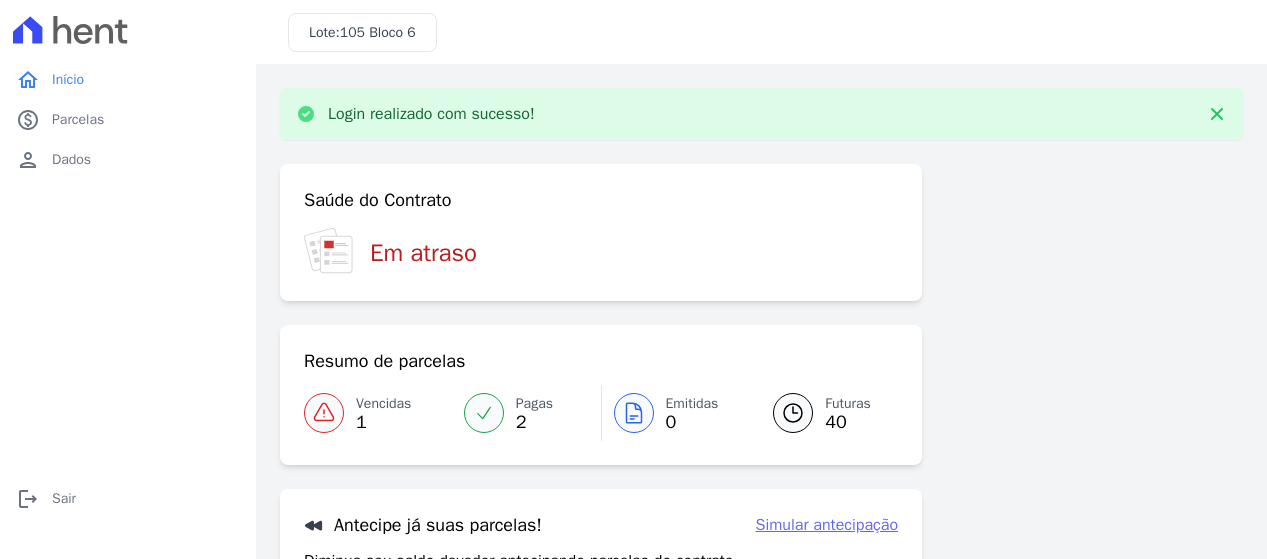 scroll, scrollTop: 0, scrollLeft: 0, axis: both 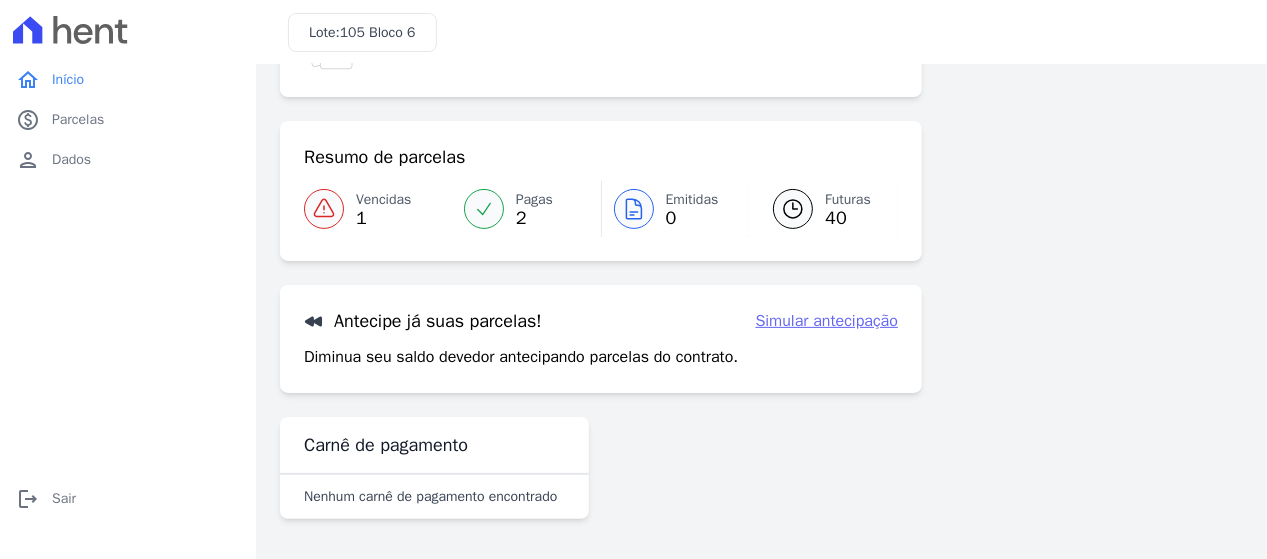 click on "40" at bounding box center [848, 218] 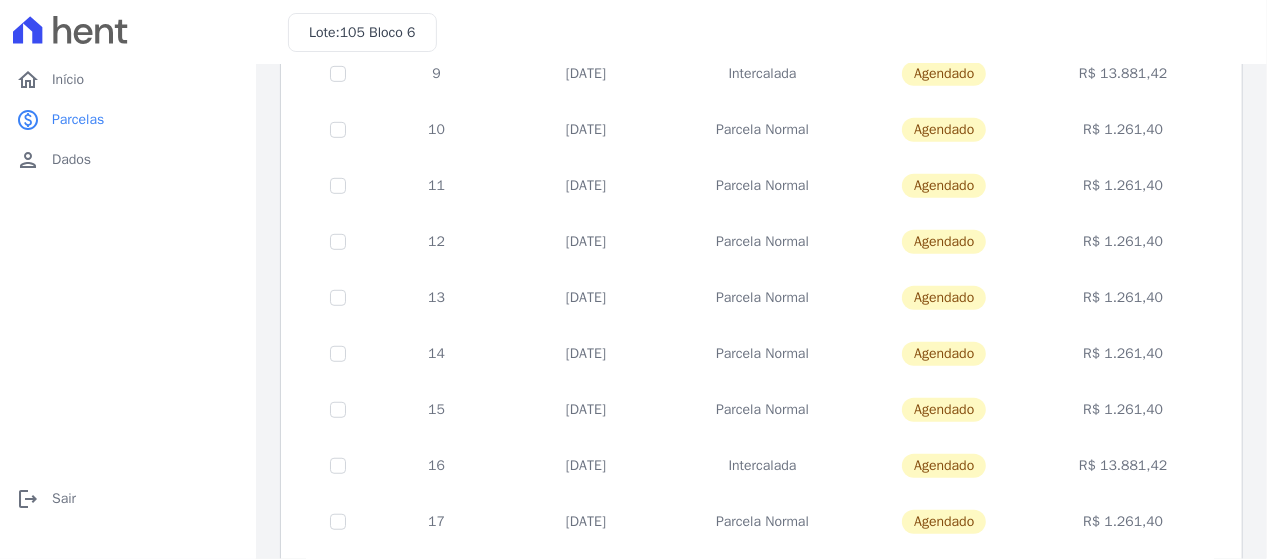 scroll, scrollTop: 947, scrollLeft: 0, axis: vertical 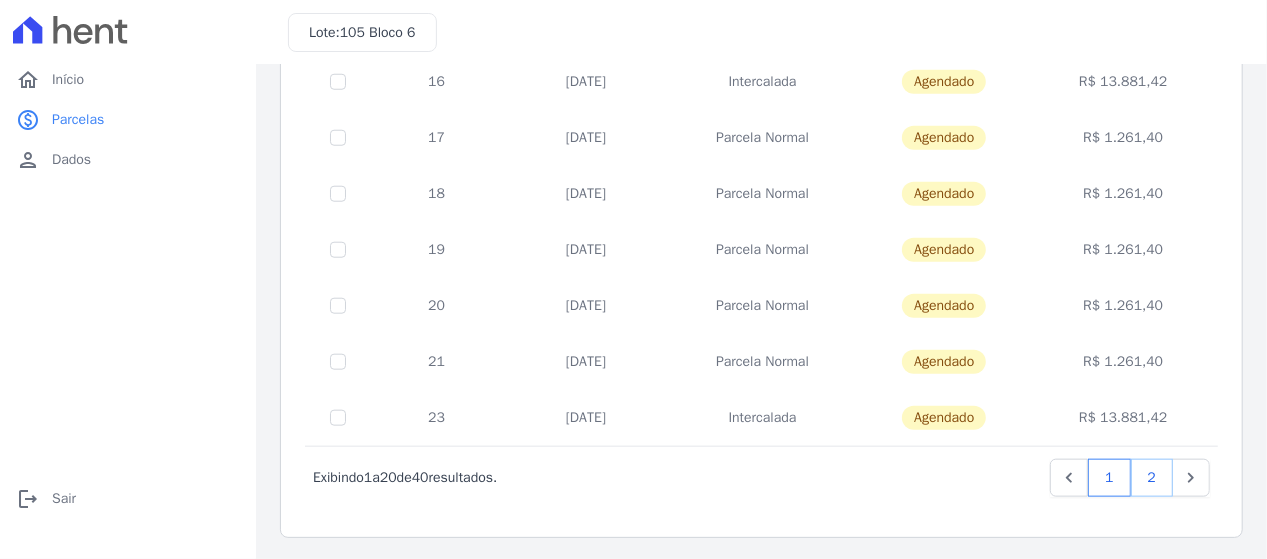 click on "2" at bounding box center [1152, 478] 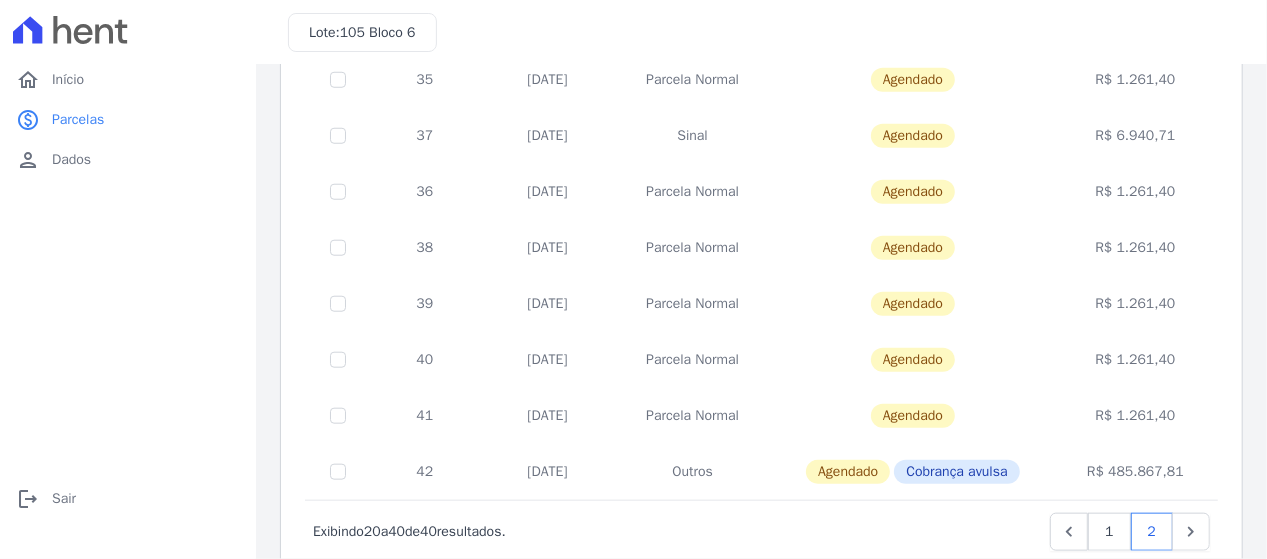 scroll, scrollTop: 947, scrollLeft: 0, axis: vertical 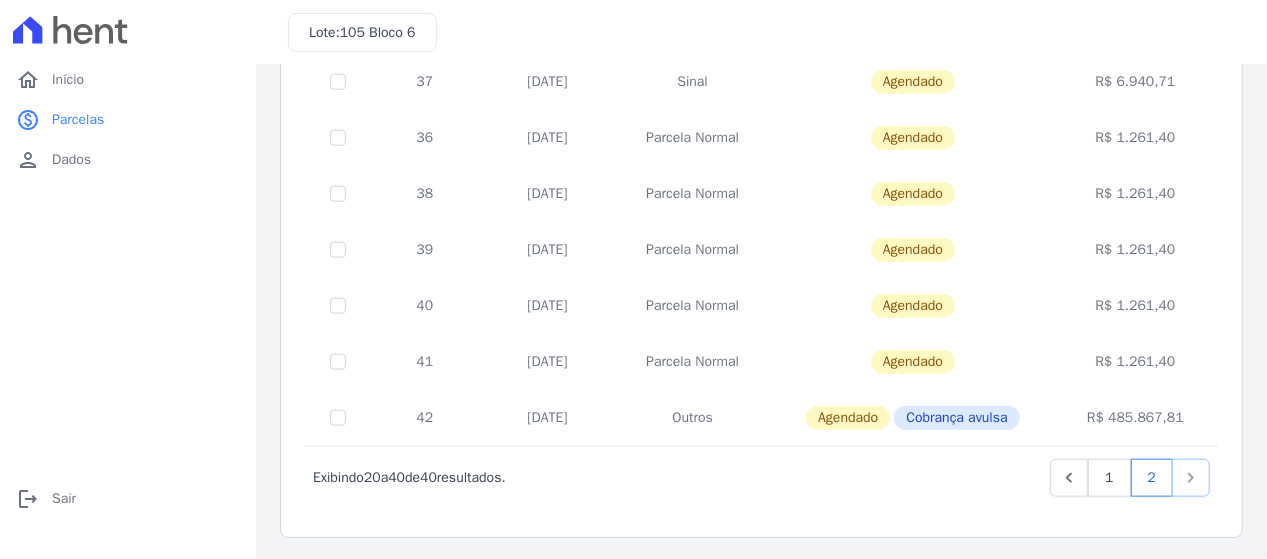 click 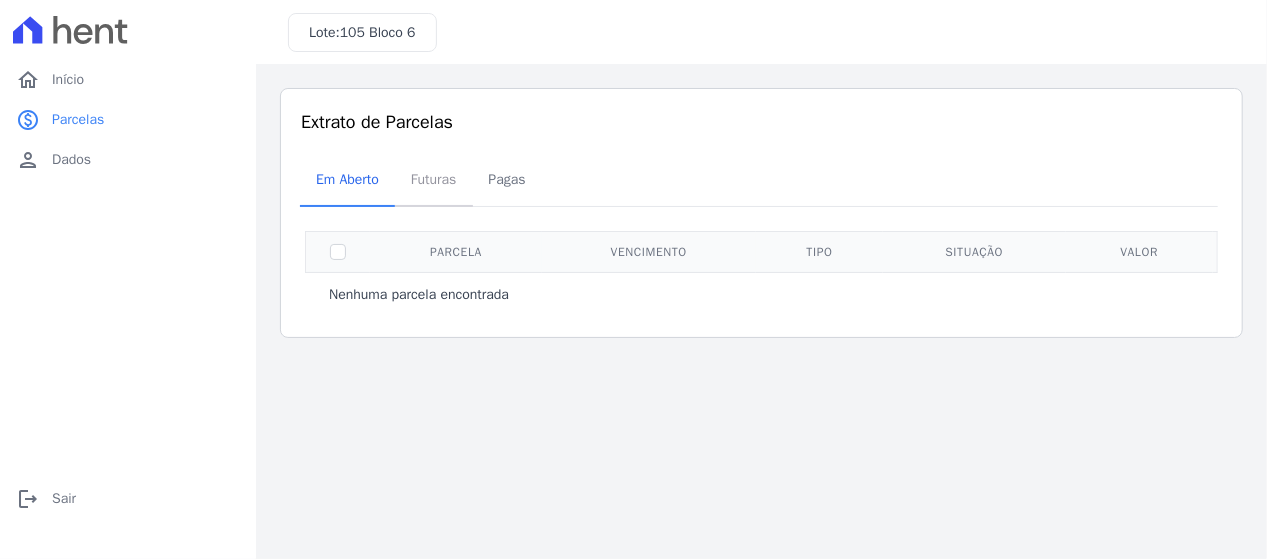 click on "Futuras" at bounding box center [434, 179] 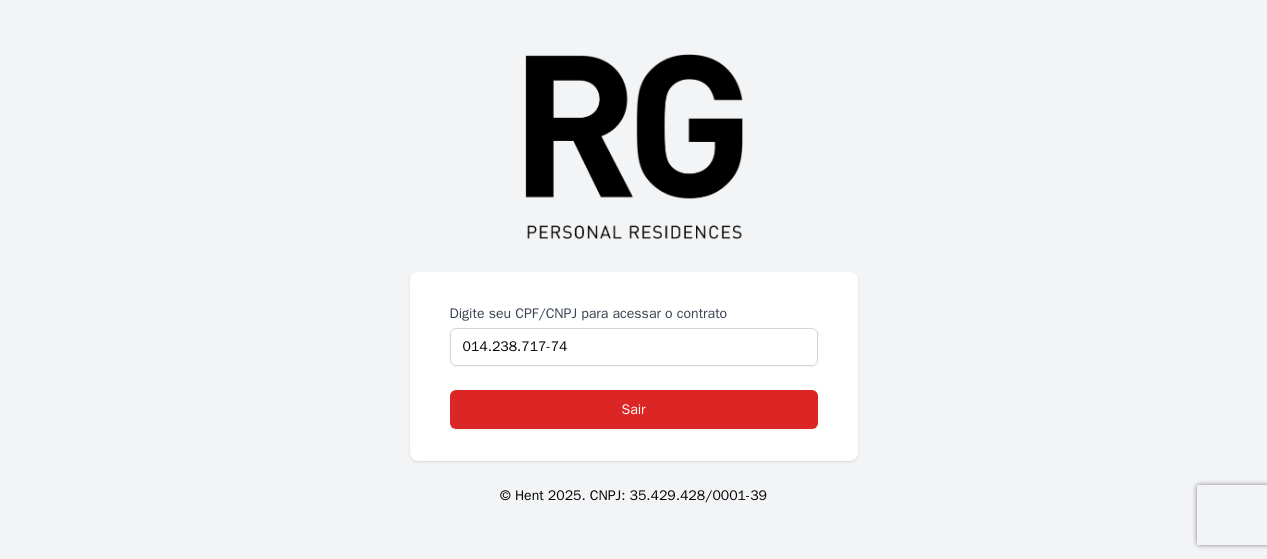 scroll, scrollTop: 0, scrollLeft: 0, axis: both 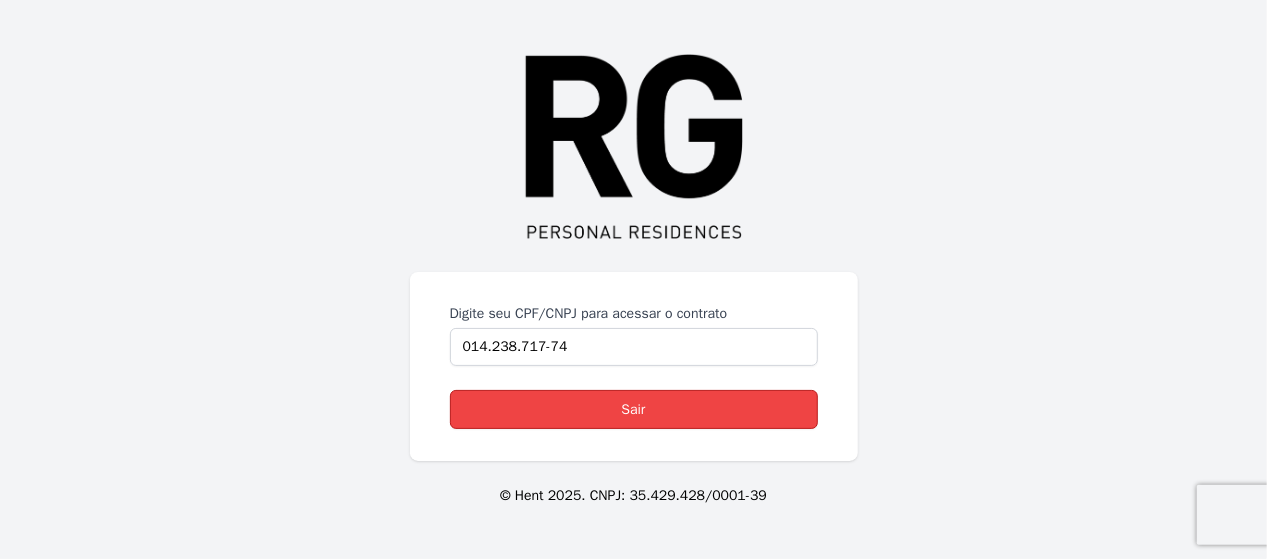 click on "Sair" at bounding box center [634, 409] 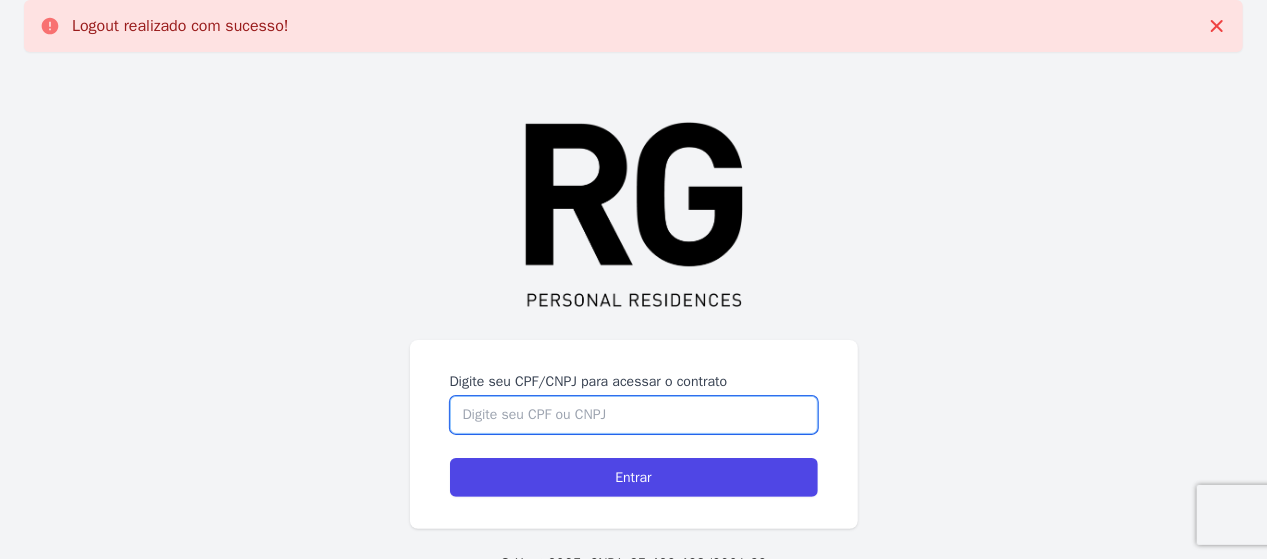 click on "Digite seu CPF/CNPJ para acessar o contrato" at bounding box center [634, 415] 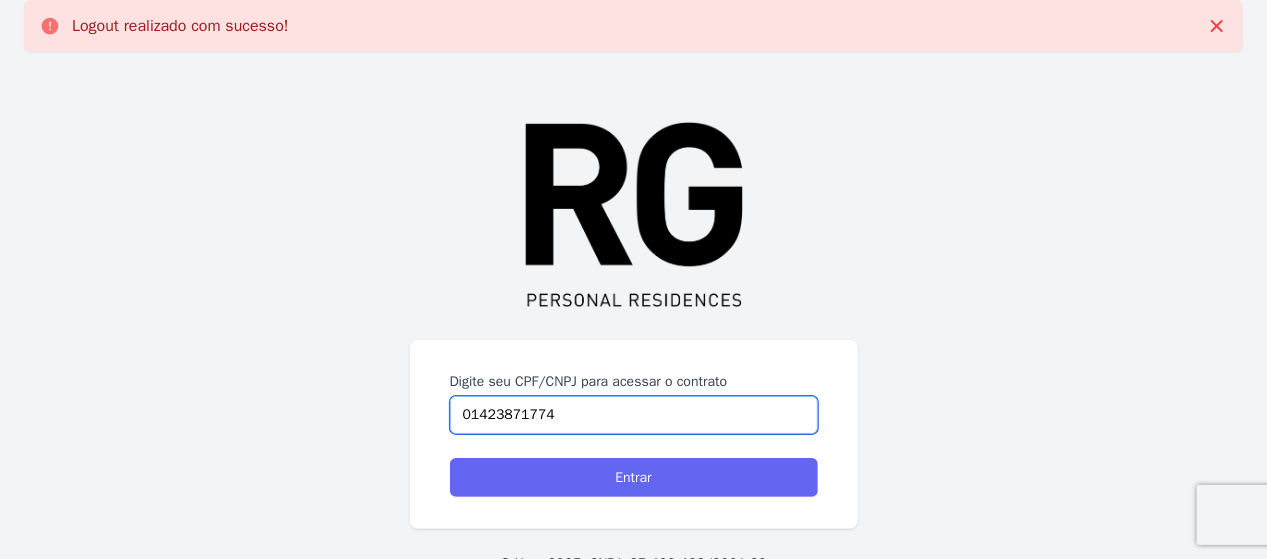 type on "01423871774" 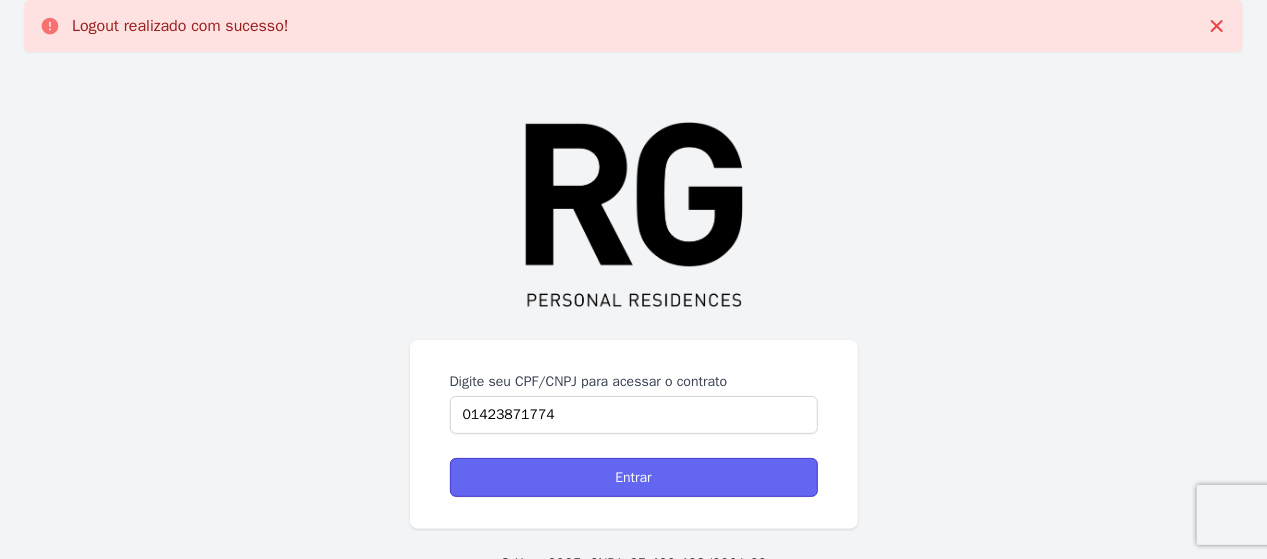 click on "Entrar" at bounding box center (634, 477) 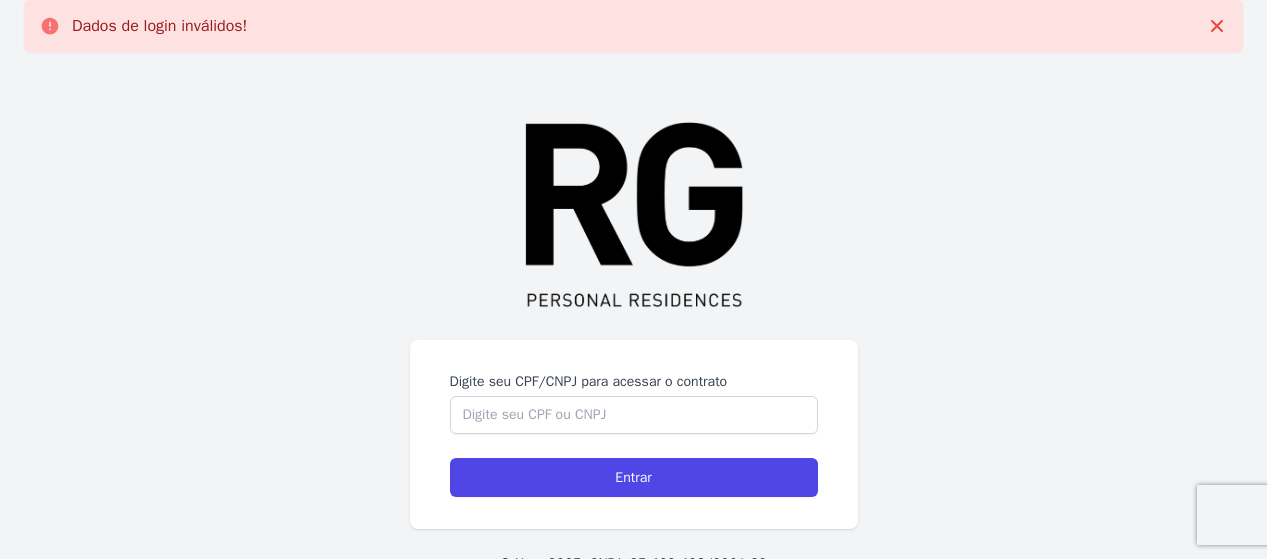 scroll, scrollTop: 0, scrollLeft: 0, axis: both 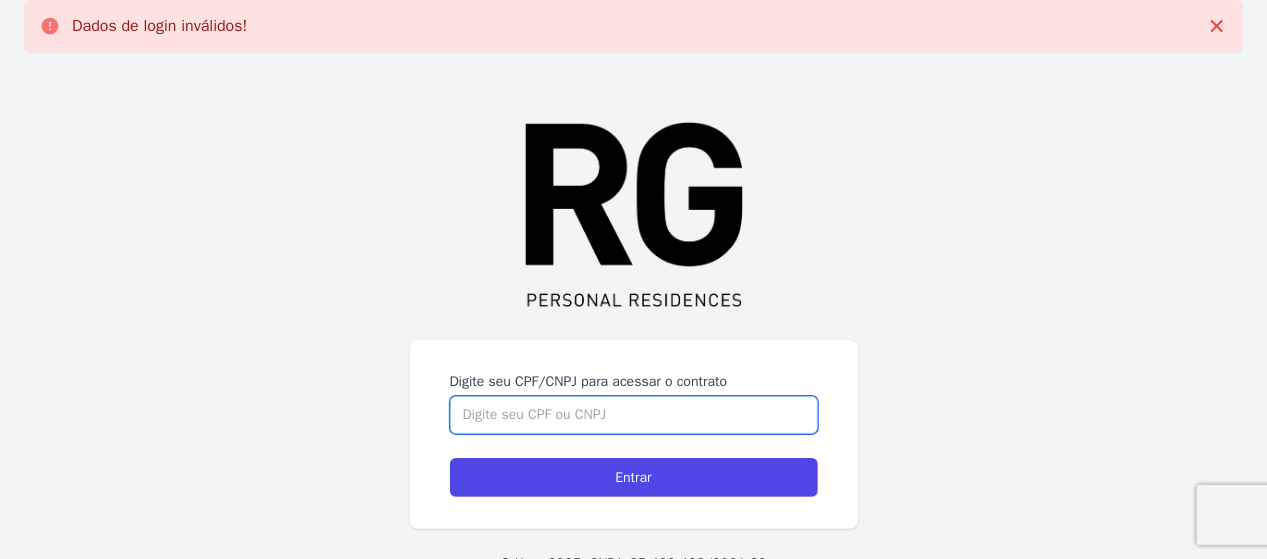 click on "Digite seu CPF/CNPJ para acessar o contrato" at bounding box center (634, 415) 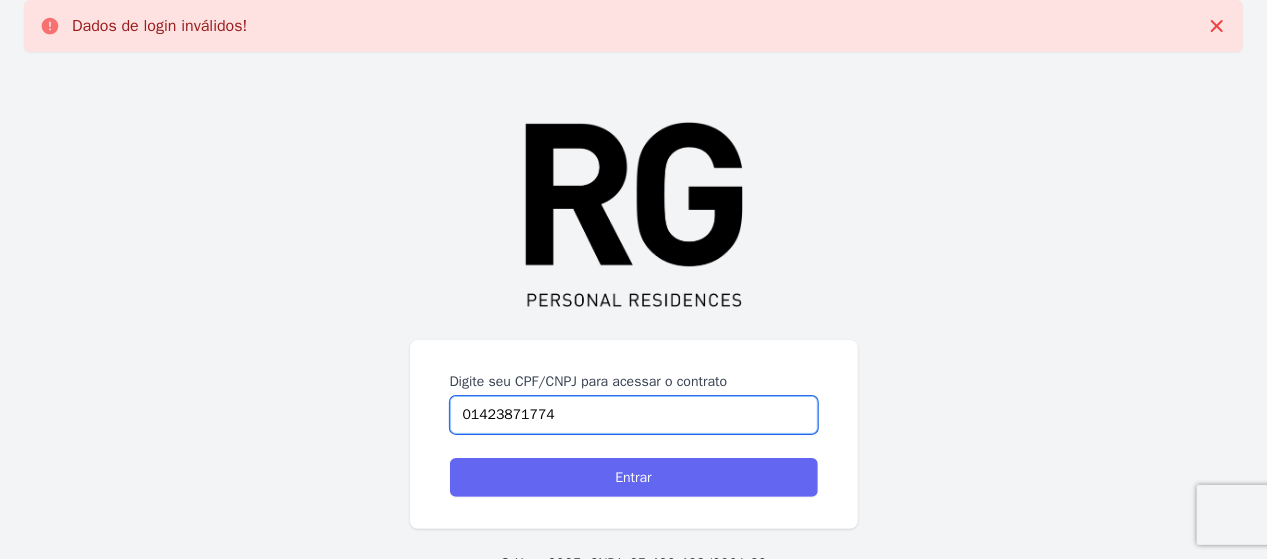 type on "01423871774" 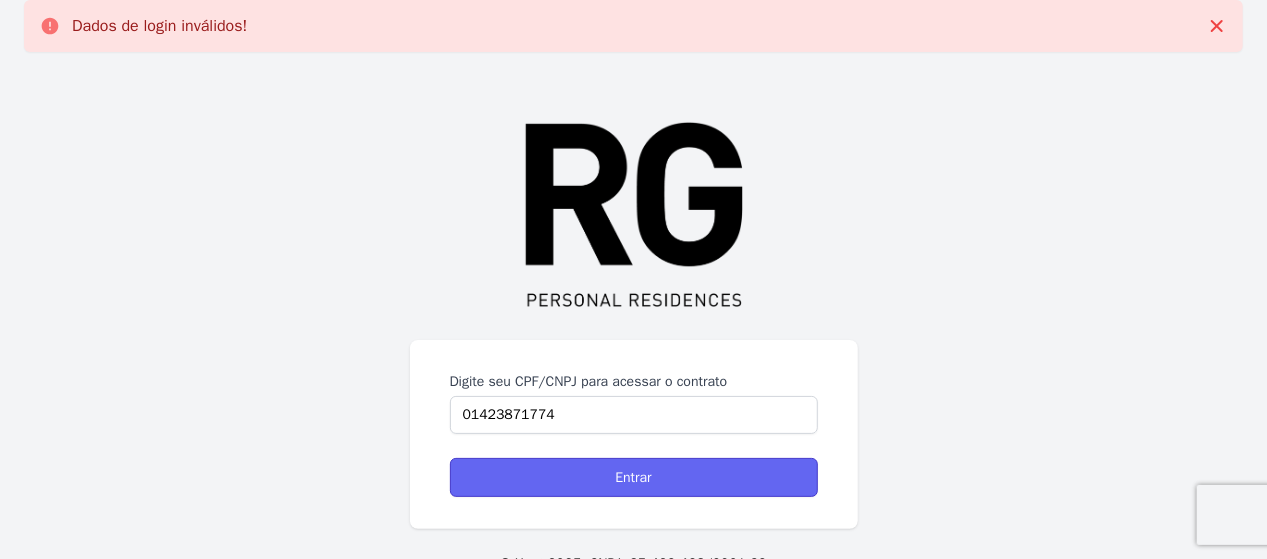 click on "Entrar" at bounding box center (634, 477) 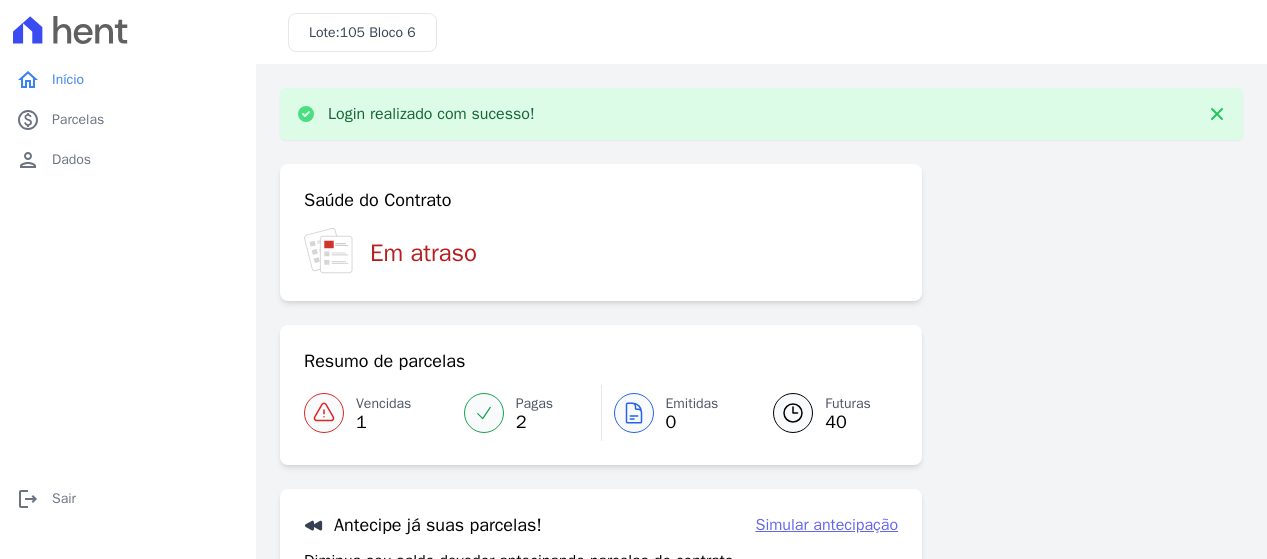 scroll, scrollTop: 0, scrollLeft: 0, axis: both 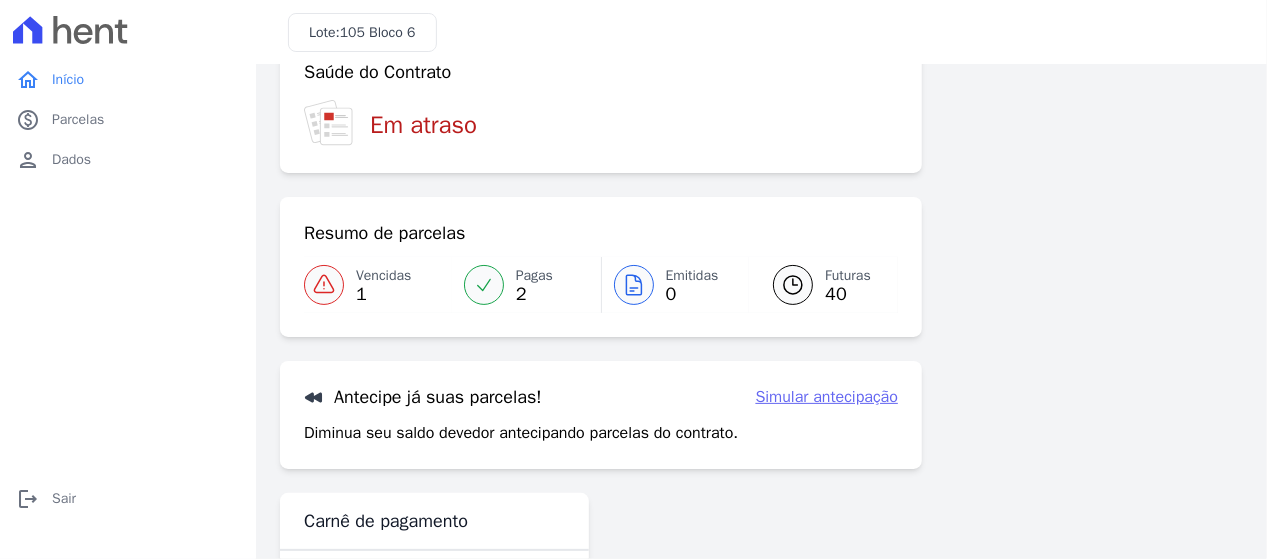 click on "Futuras" at bounding box center (848, 275) 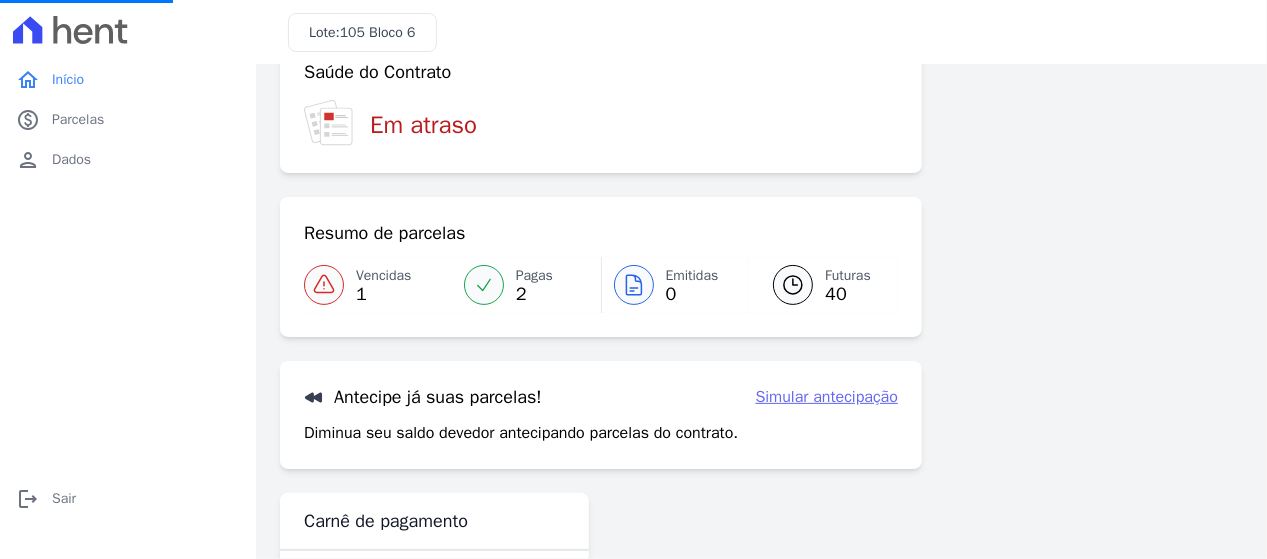 click 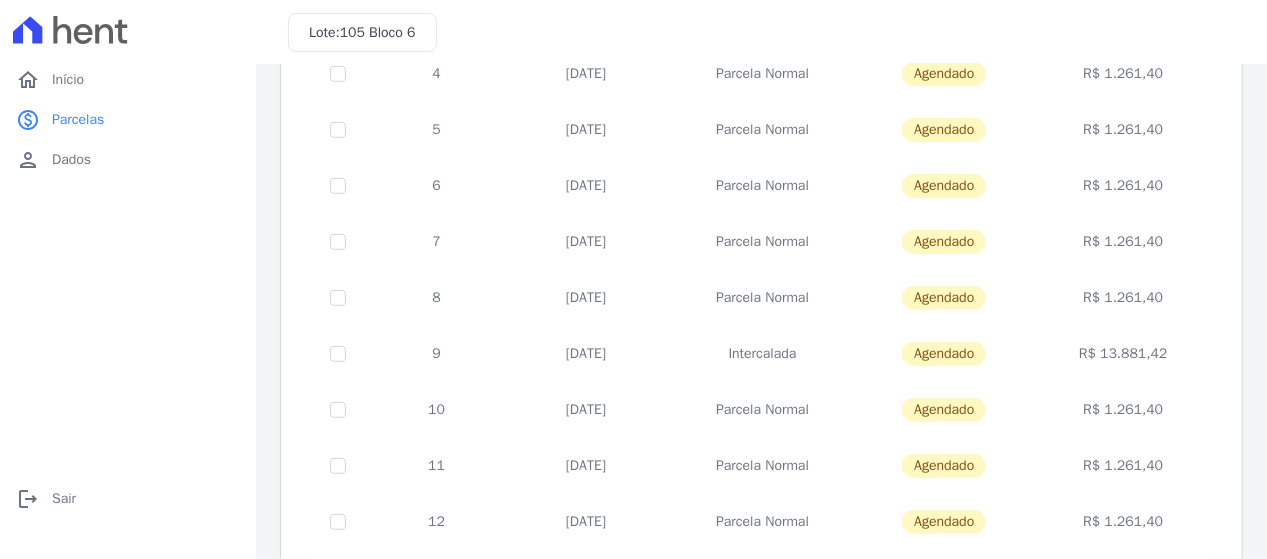 scroll, scrollTop: 384, scrollLeft: 0, axis: vertical 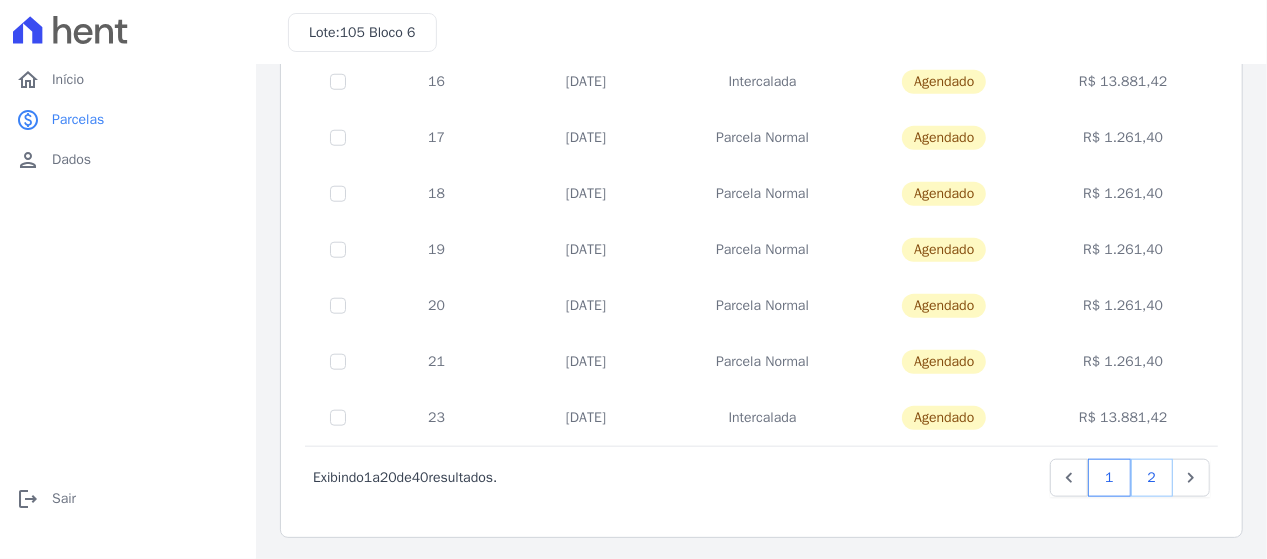 click on "2" at bounding box center (1152, 478) 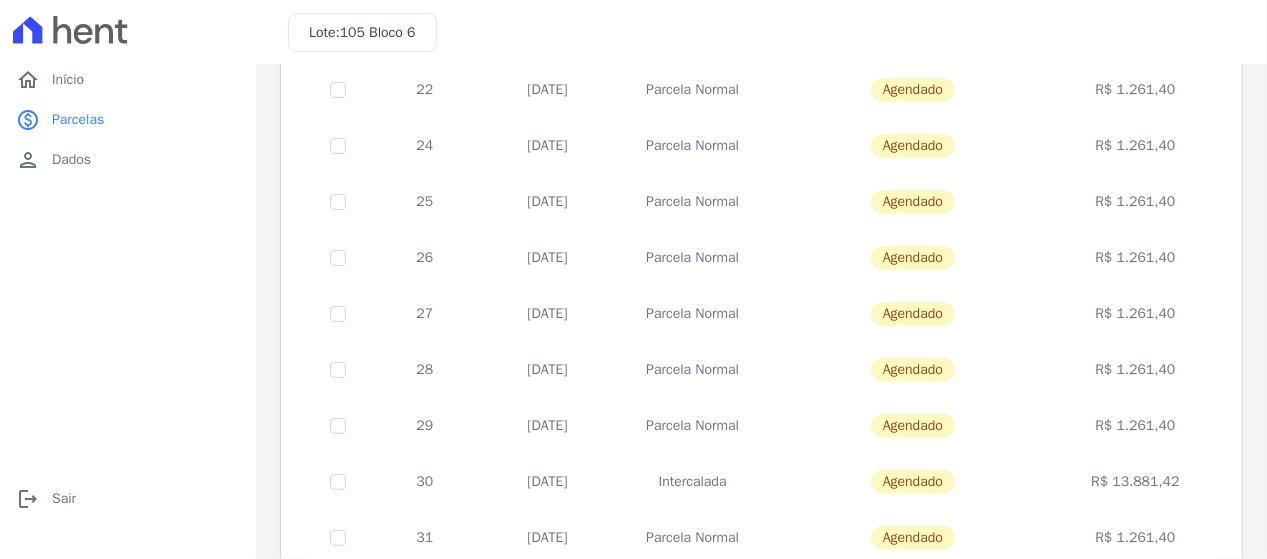 scroll, scrollTop: 256, scrollLeft: 0, axis: vertical 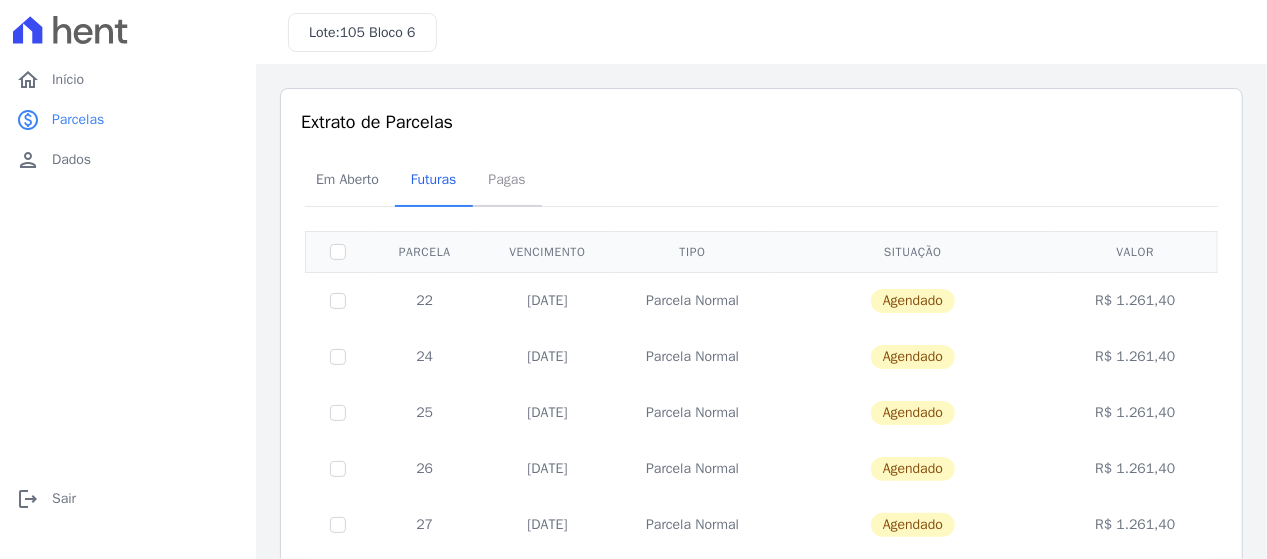 click on "Pagas" at bounding box center (507, 179) 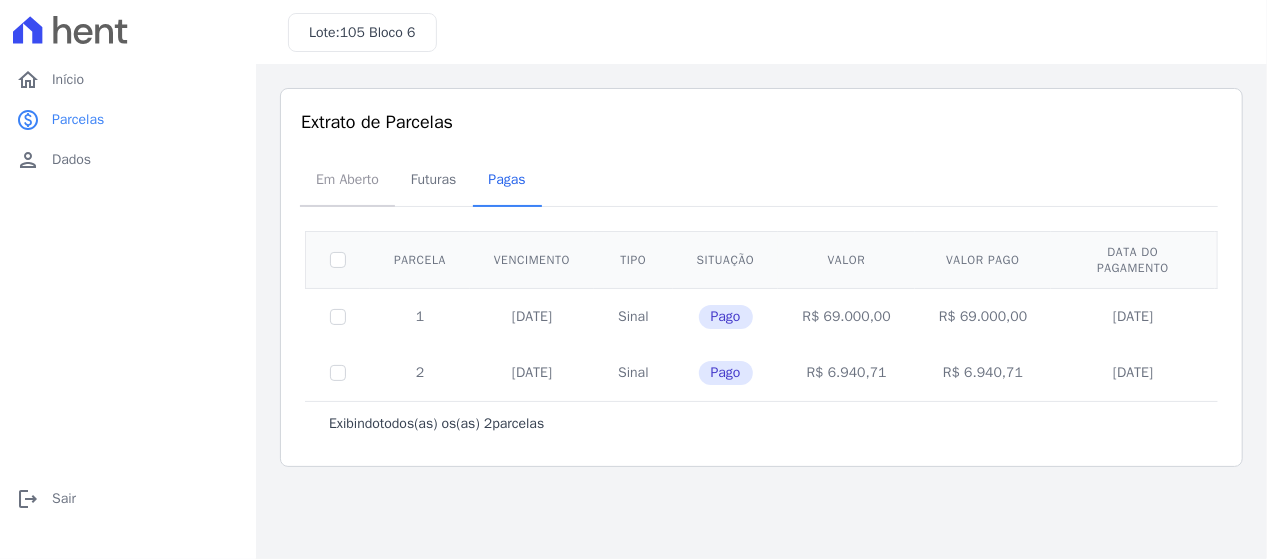 click on "Em Aberto" at bounding box center [347, 179] 